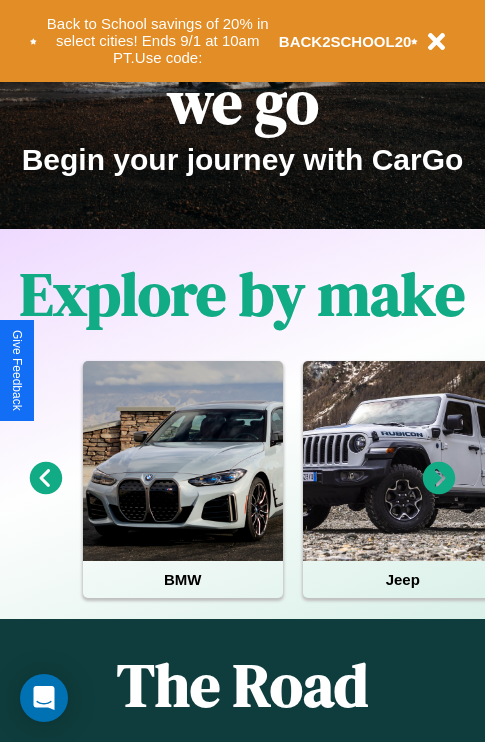 scroll, scrollTop: 308, scrollLeft: 0, axis: vertical 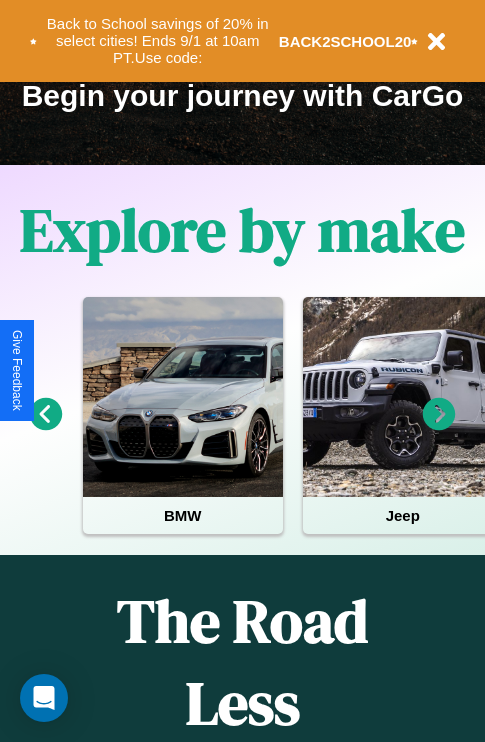 click 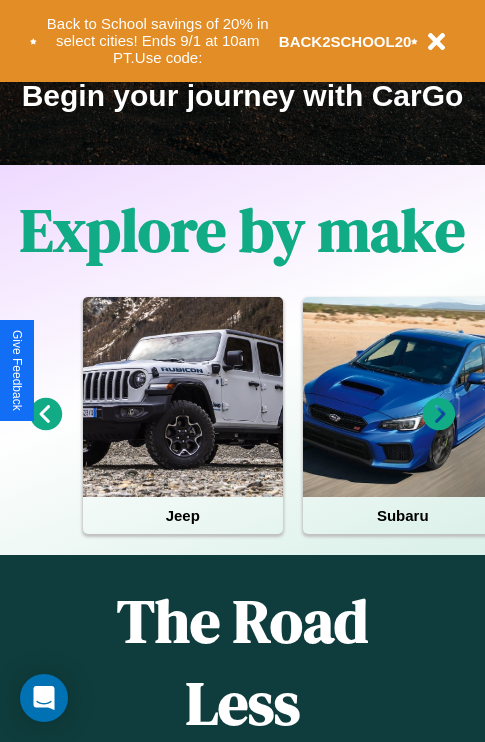 click 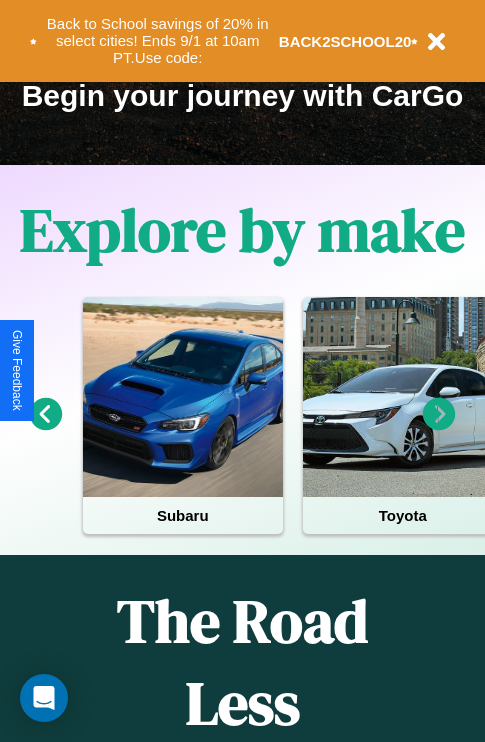 click 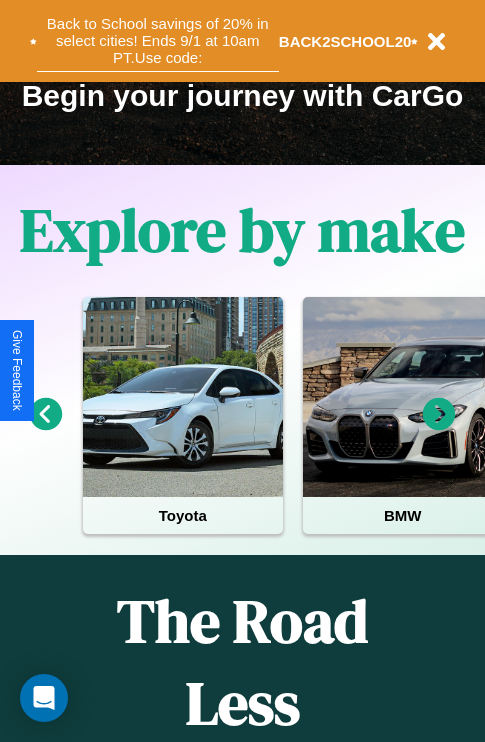 click on "Back to School savings of 20% in select cities! Ends 9/1 at 10am PT.  Use code:" at bounding box center (158, 41) 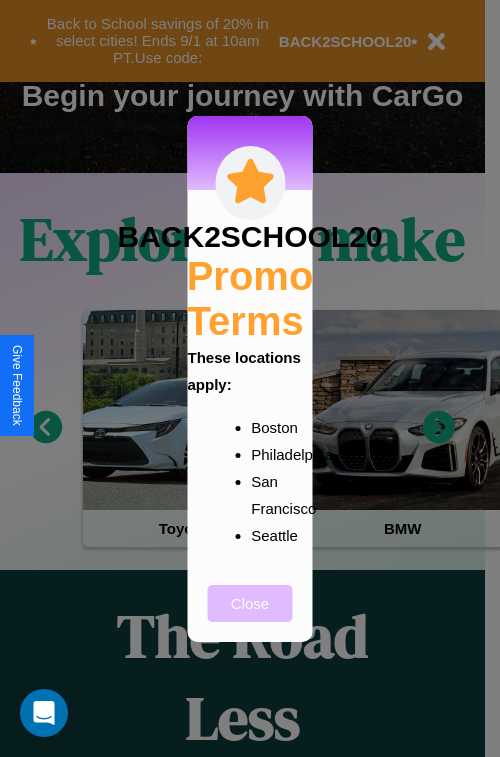 click on "Close" at bounding box center [250, 603] 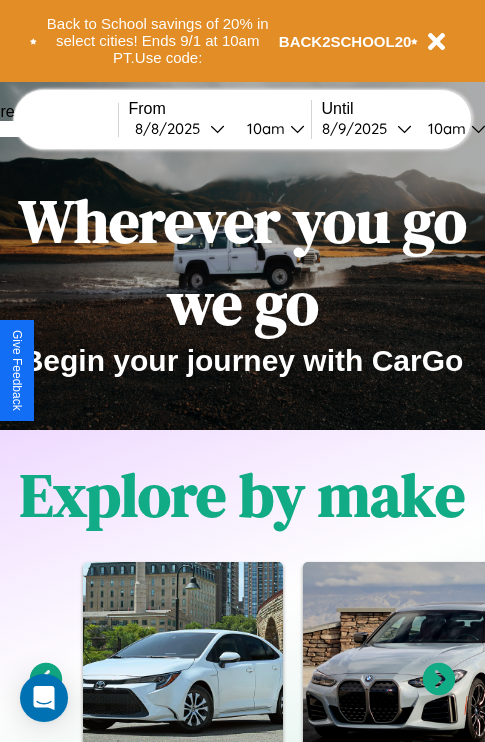 scroll, scrollTop: 0, scrollLeft: 0, axis: both 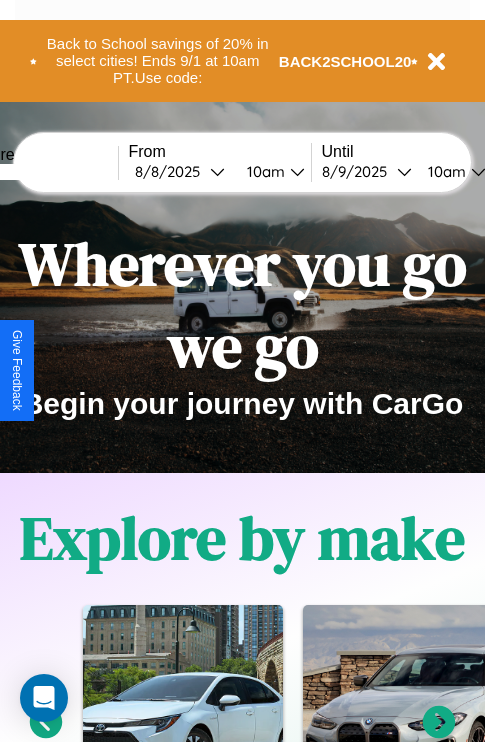 click at bounding box center (43, 172) 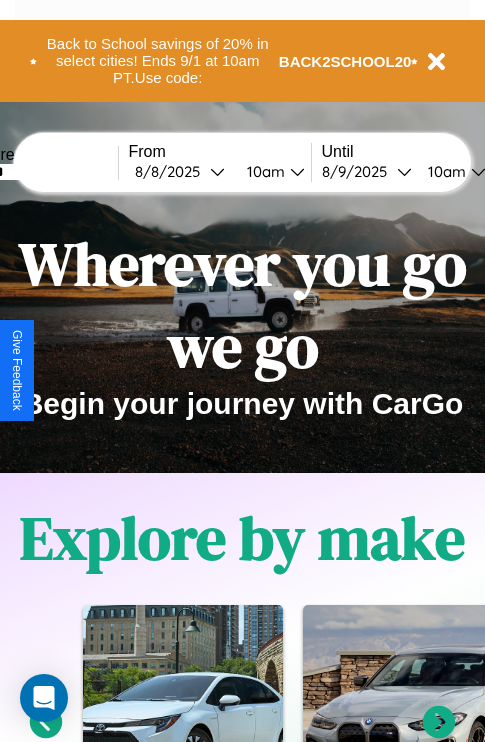 type on "******" 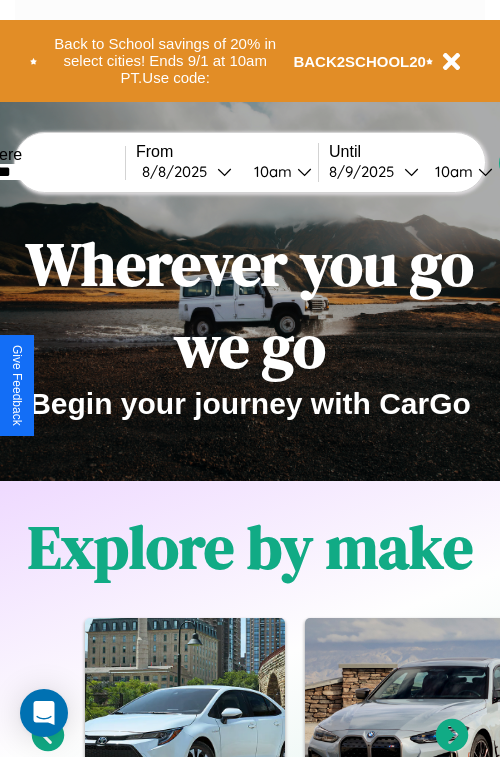 select on "*" 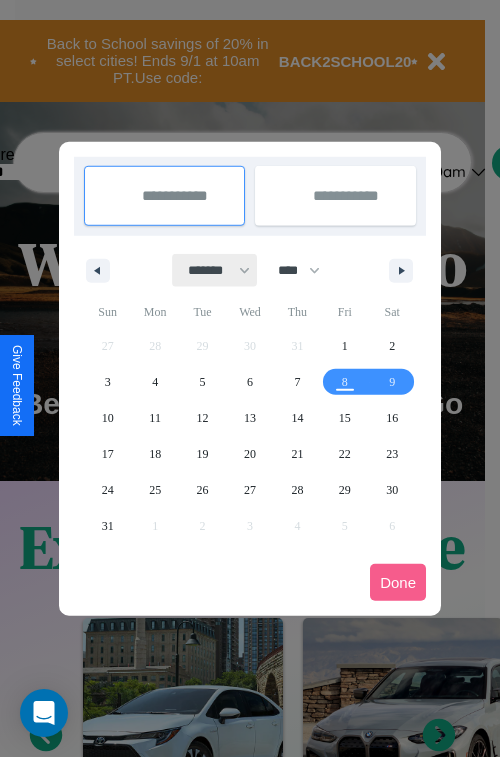 click on "******* ******** ***** ***** *** **** **** ****** ********* ******* ******** ********" at bounding box center (215, 270) 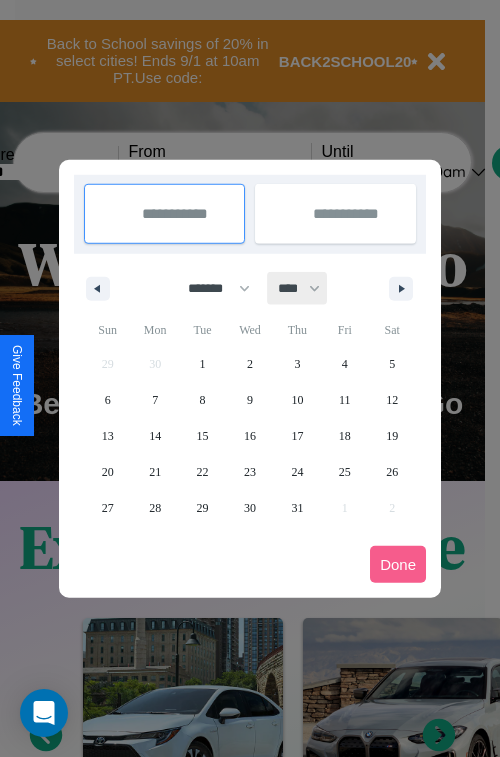 click on "**** **** **** **** **** **** **** **** **** **** **** **** **** **** **** **** **** **** **** **** **** **** **** **** **** **** **** **** **** **** **** **** **** **** **** **** **** **** **** **** **** **** **** **** **** **** **** **** **** **** **** **** **** **** **** **** **** **** **** **** **** **** **** **** **** **** **** **** **** **** **** **** **** **** **** **** **** **** **** **** **** **** **** **** **** **** **** **** **** **** **** **** **** **** **** **** **** **** **** **** **** **** **** **** **** **** **** **** **** **** **** **** **** **** **** **** **** **** **** **** ****" at bounding box center [298, 288] 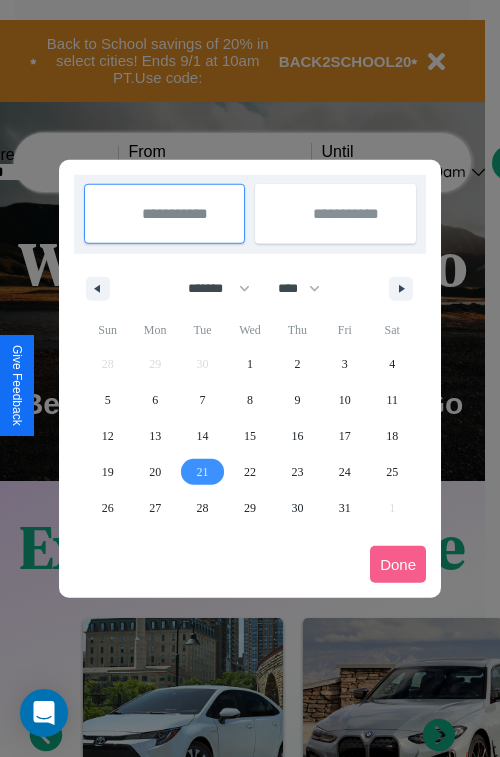 click on "21" at bounding box center [203, 472] 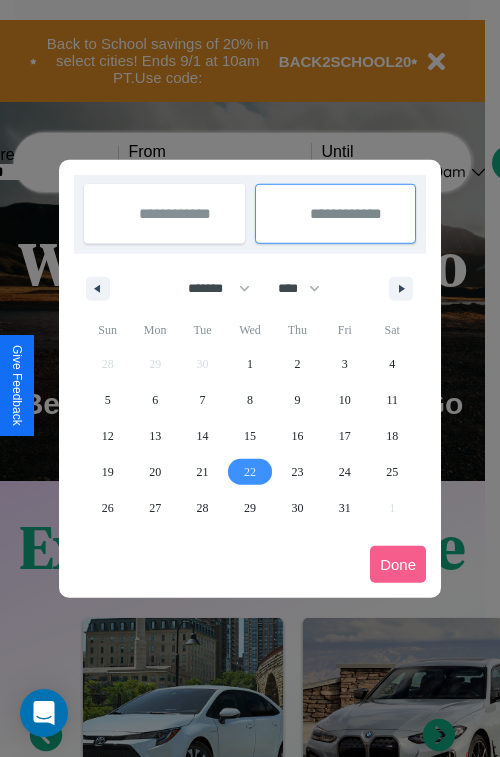 click on "22" at bounding box center [250, 472] 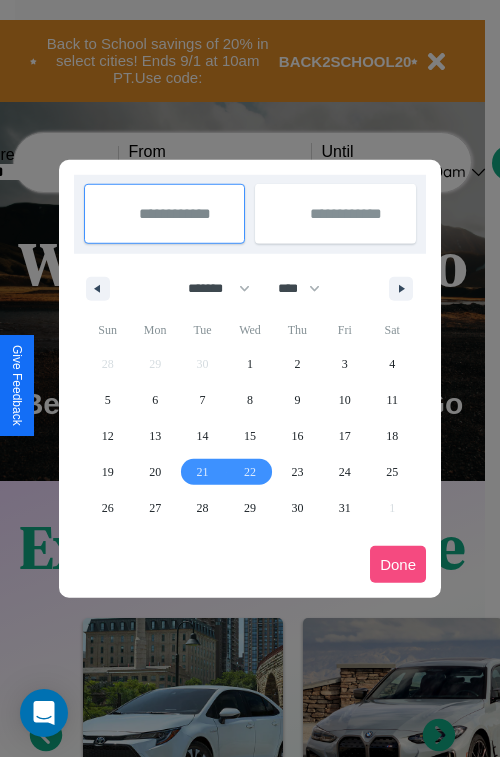 click on "Done" at bounding box center [398, 564] 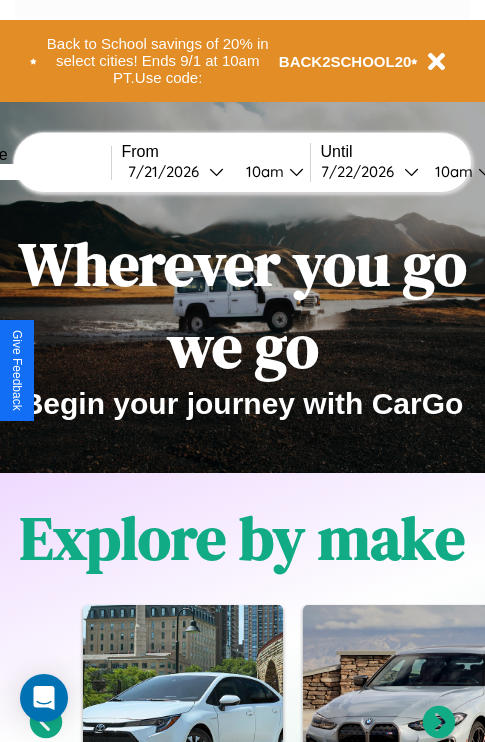 click on "10am" at bounding box center [262, 171] 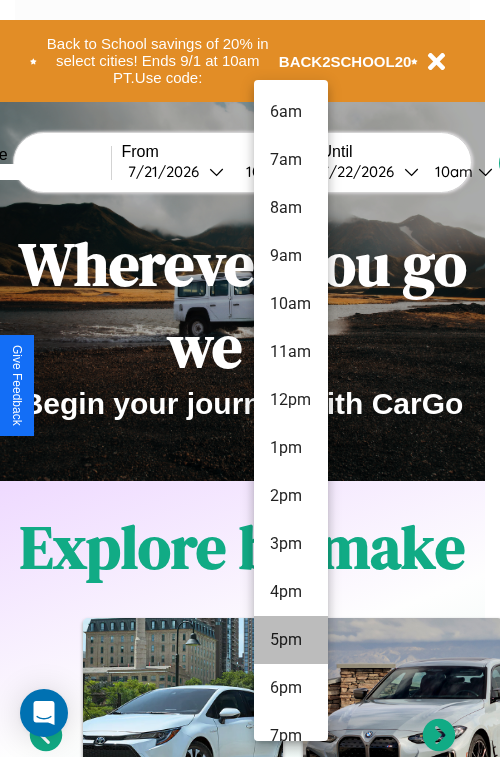 click on "5pm" at bounding box center [291, 640] 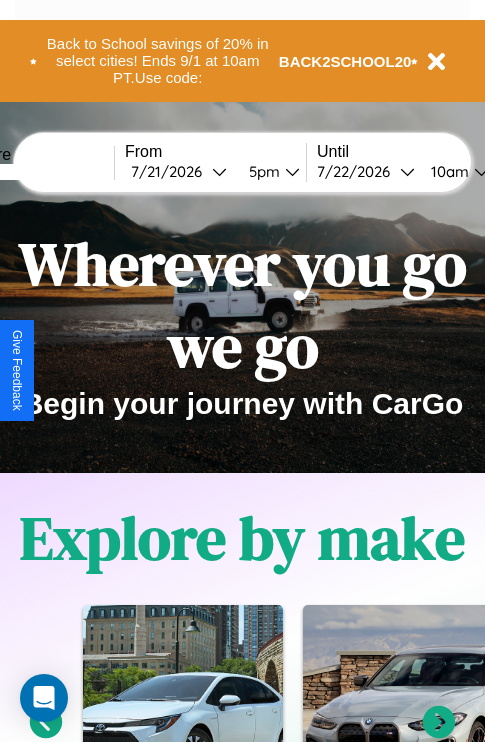 scroll, scrollTop: 0, scrollLeft: 72, axis: horizontal 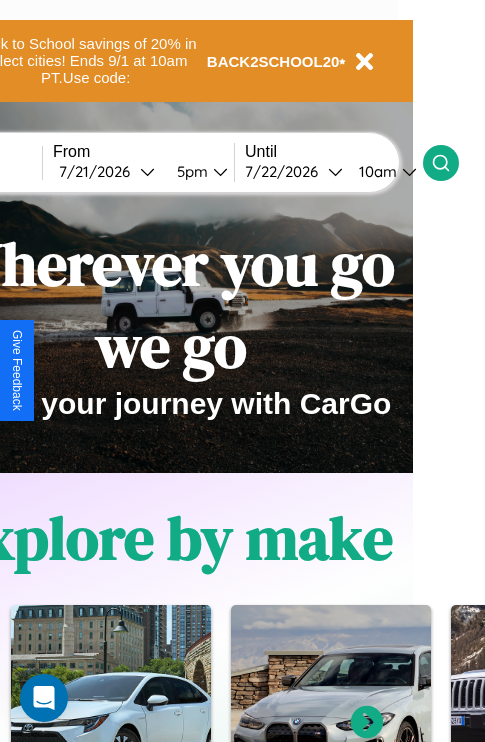 click 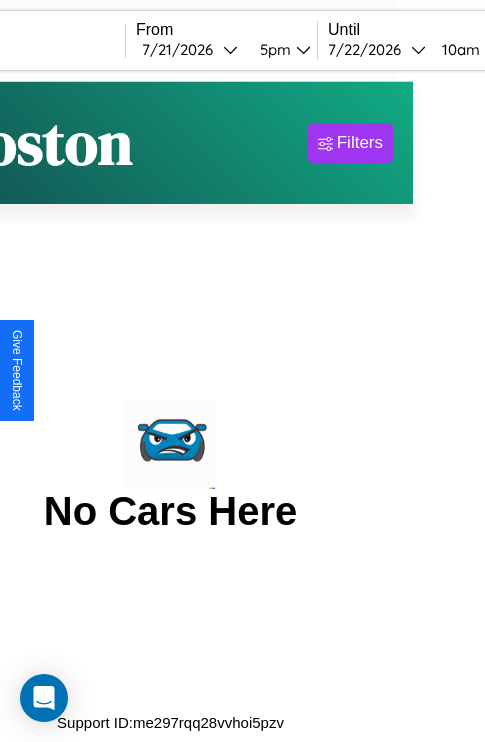 scroll, scrollTop: 0, scrollLeft: 0, axis: both 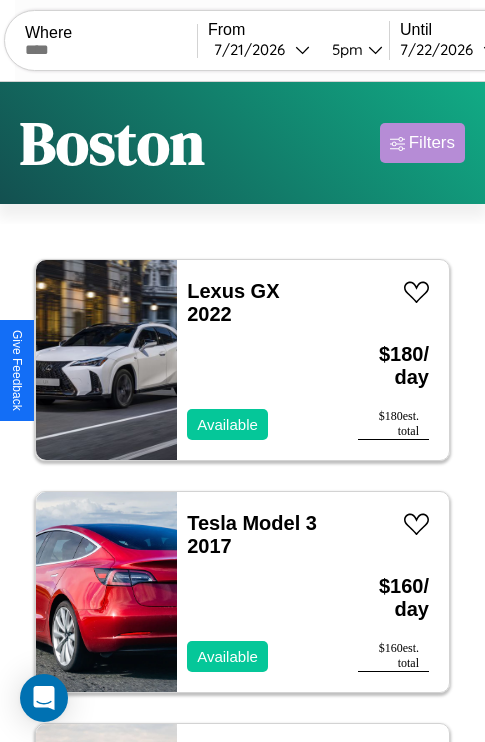click on "Filters" at bounding box center [432, 143] 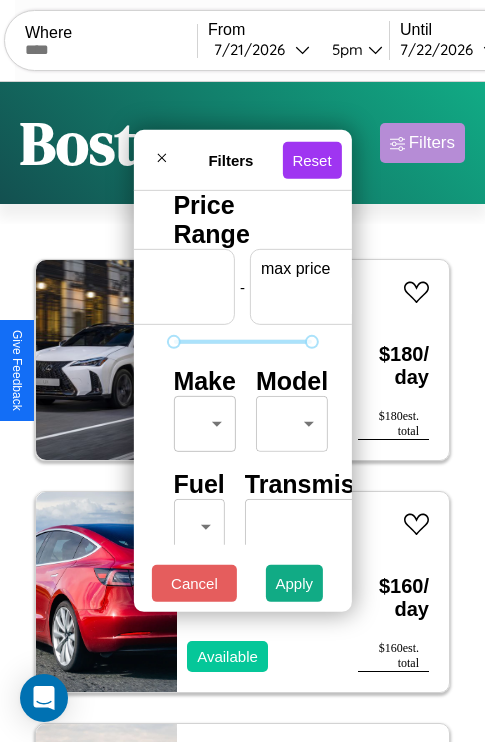 scroll, scrollTop: 0, scrollLeft: 124, axis: horizontal 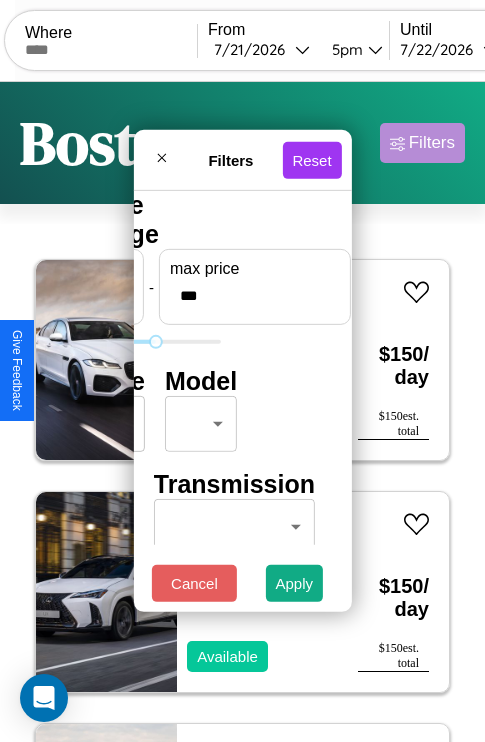 type on "***" 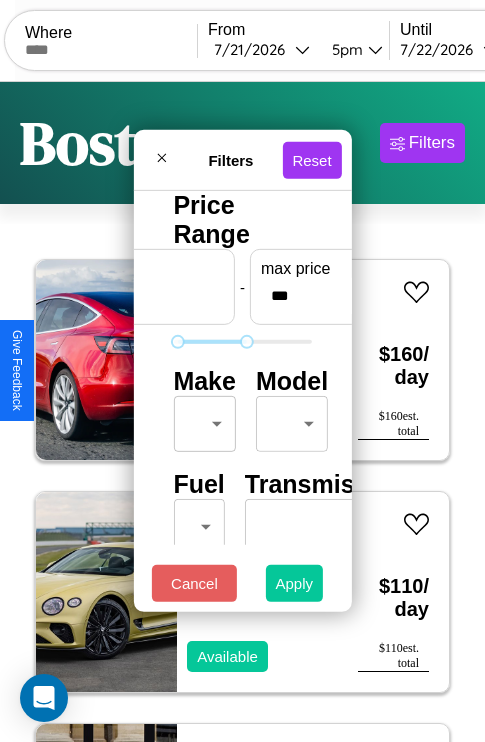type on "**" 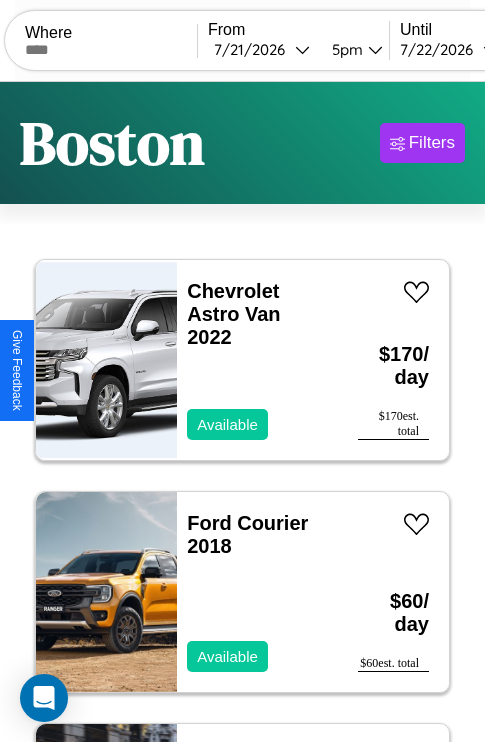 scroll, scrollTop: 95, scrollLeft: 0, axis: vertical 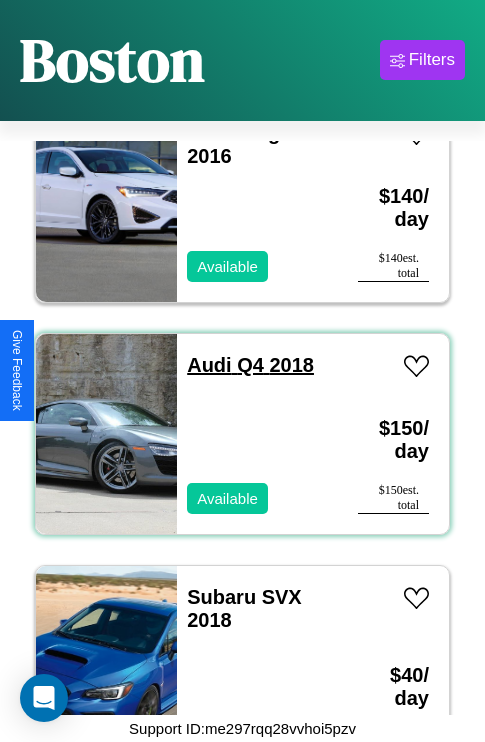 click on "Audi   Q4   2018" at bounding box center (250, 365) 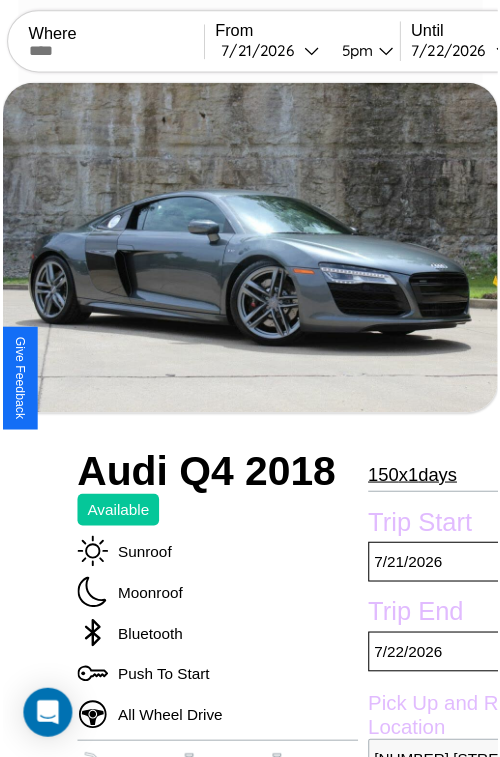 scroll, scrollTop: 180, scrollLeft: 84, axis: both 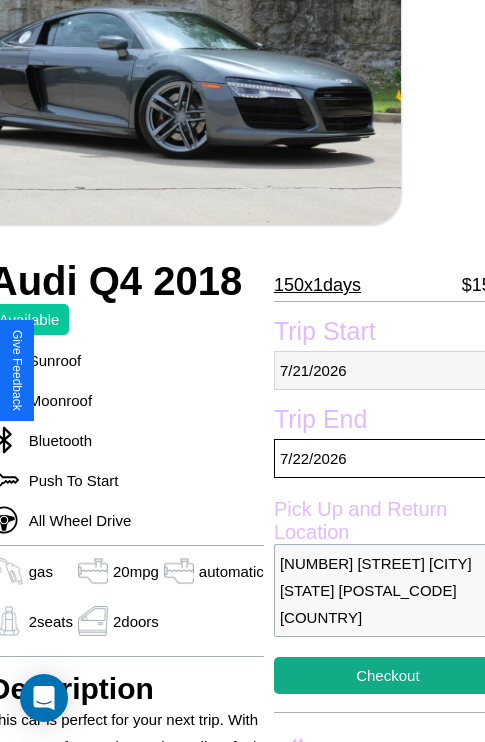 click on "[MONTH] / [DAY] / [YEAR]" at bounding box center [388, 370] 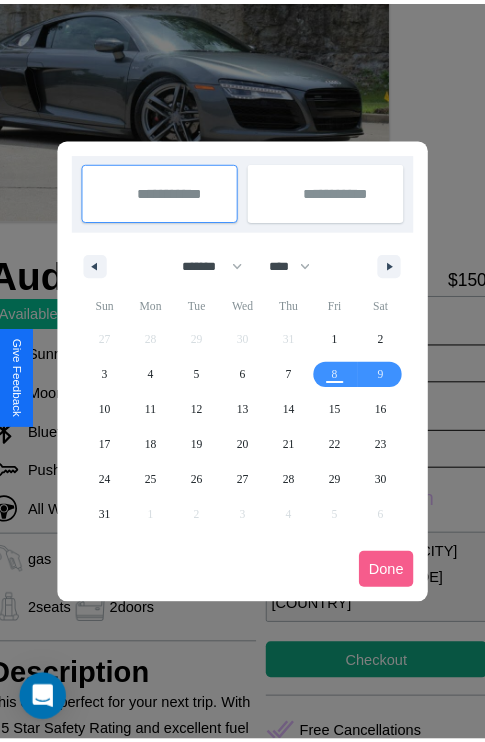 scroll, scrollTop: 0, scrollLeft: 84, axis: horizontal 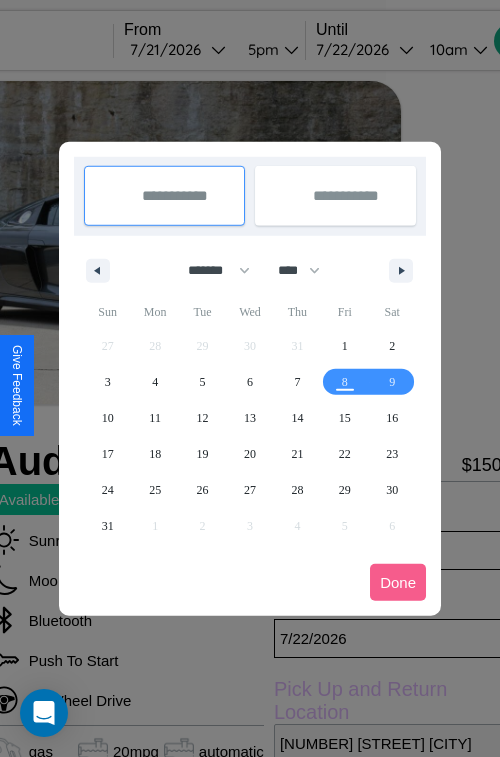 click at bounding box center [250, 378] 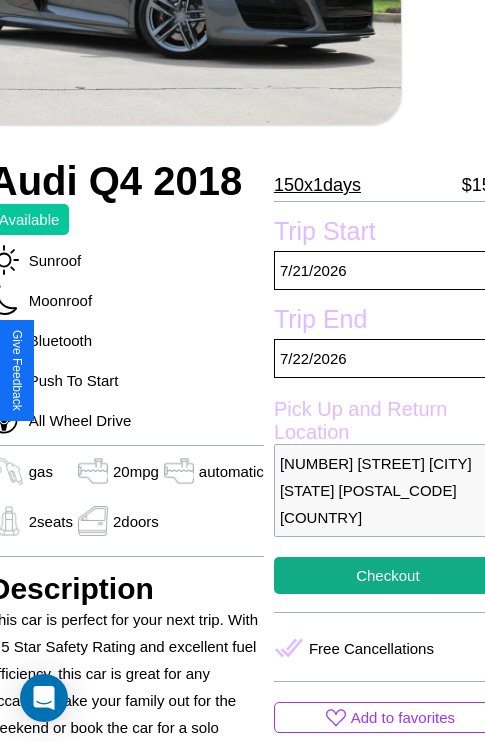 scroll, scrollTop: 485, scrollLeft: 84, axis: both 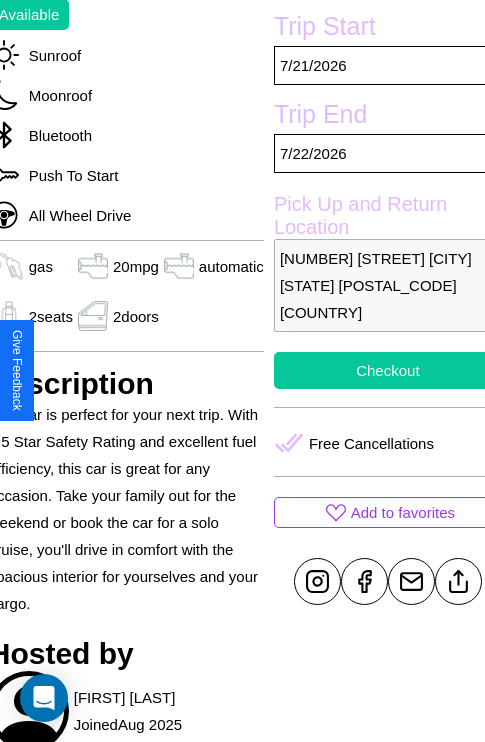 click on "Checkout" at bounding box center [388, 370] 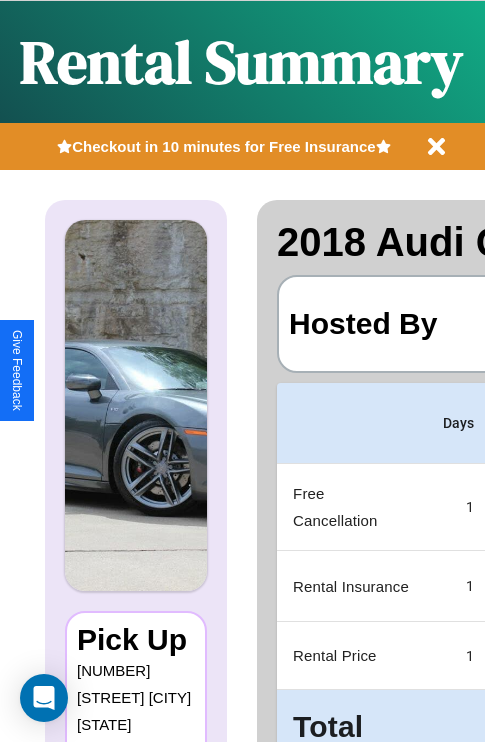 scroll, scrollTop: 0, scrollLeft: 408, axis: horizontal 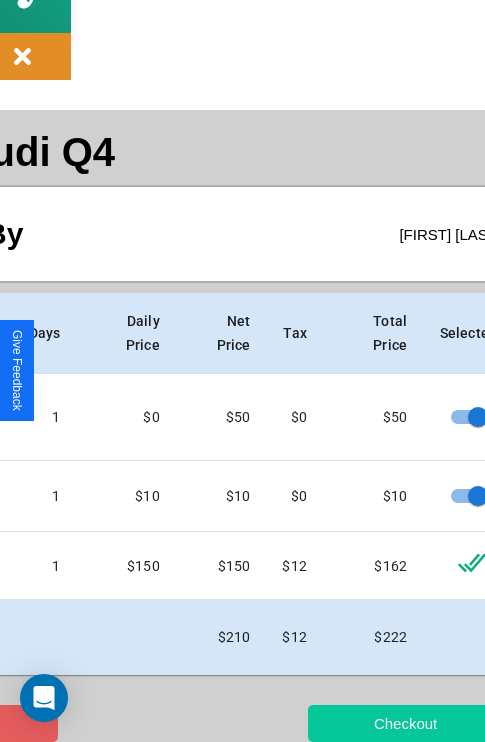 click on "Checkout" at bounding box center [405, 723] 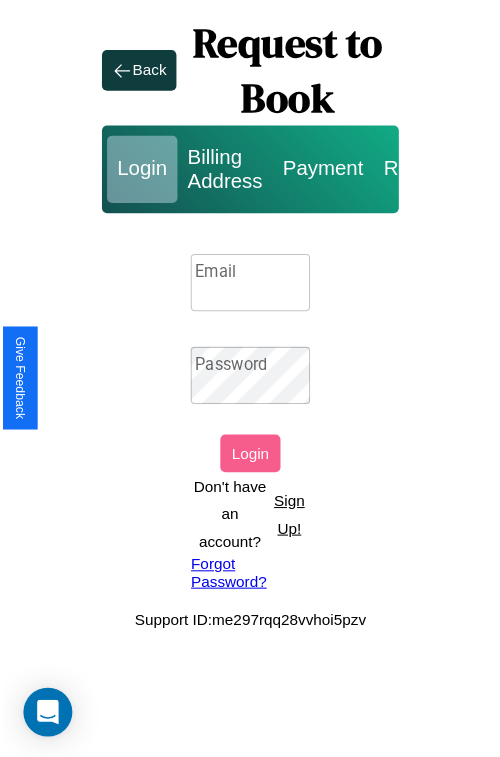 scroll, scrollTop: 0, scrollLeft: 0, axis: both 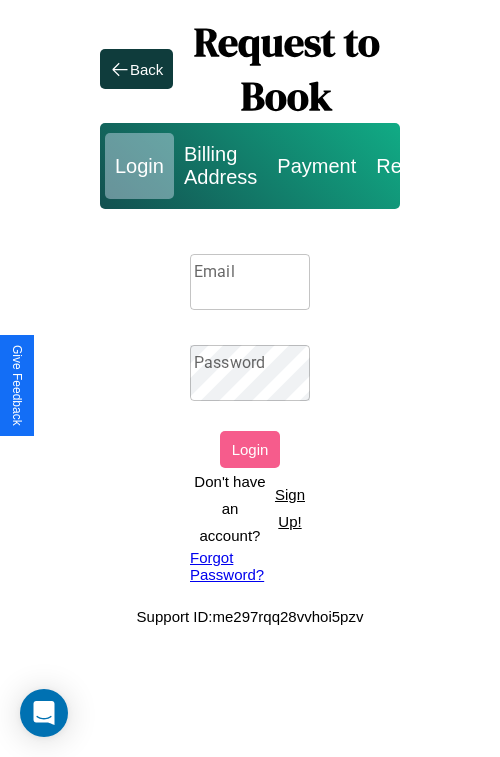click on "Sign Up!" at bounding box center [290, 508] 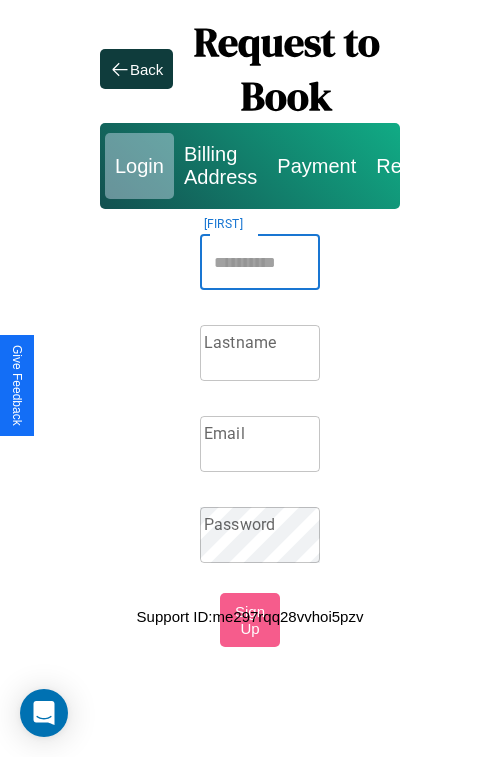 click on "[FIRST]" at bounding box center [260, 262] 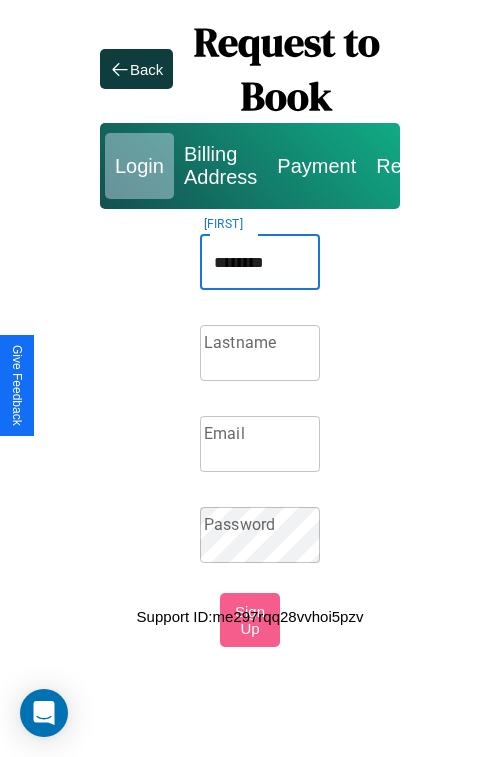 type on "********" 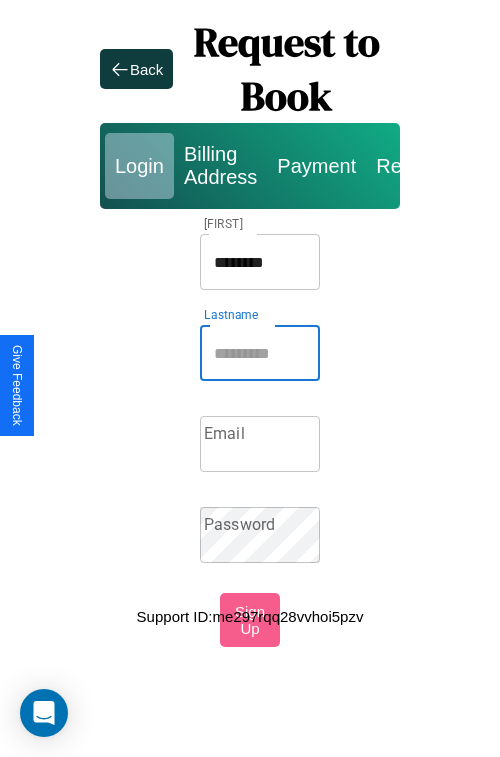 click on "Lastname" at bounding box center [260, 353] 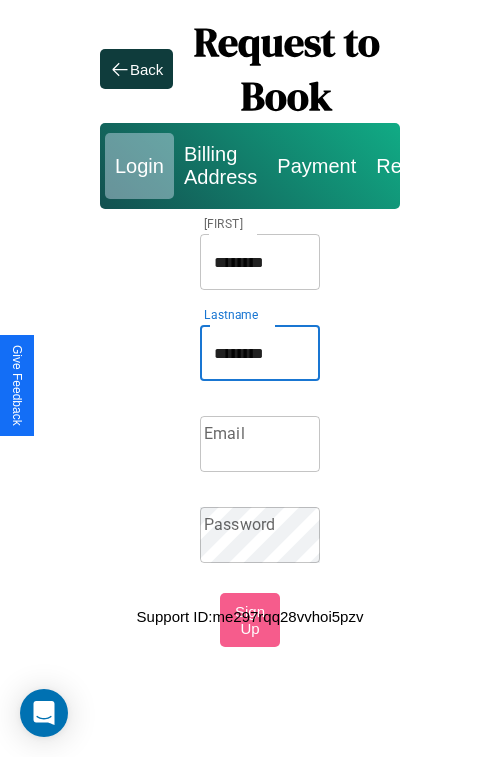 type on "********" 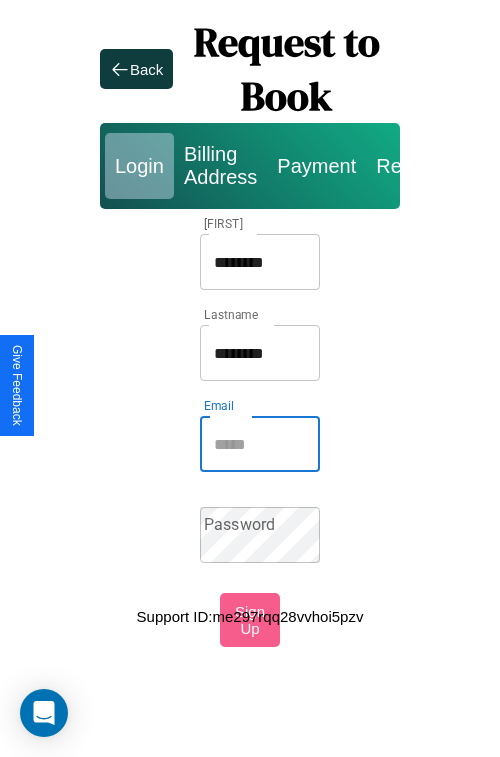 click on "Email" at bounding box center [260, 444] 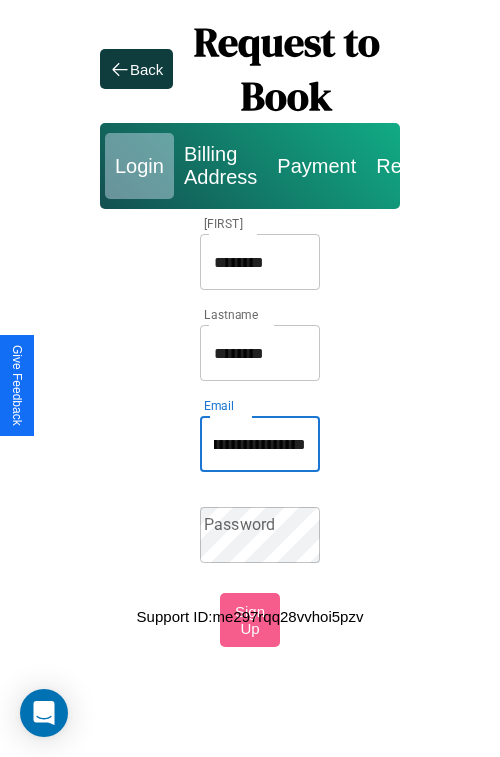 scroll, scrollTop: 0, scrollLeft: 127, axis: horizontal 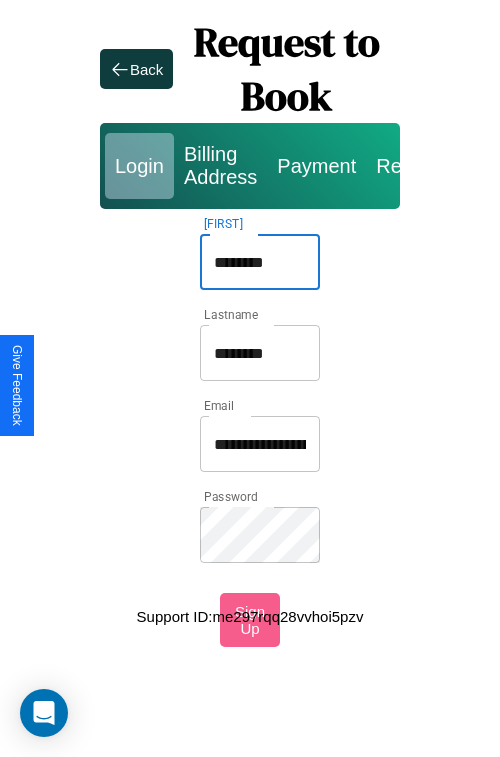 click on "********" at bounding box center [260, 262] 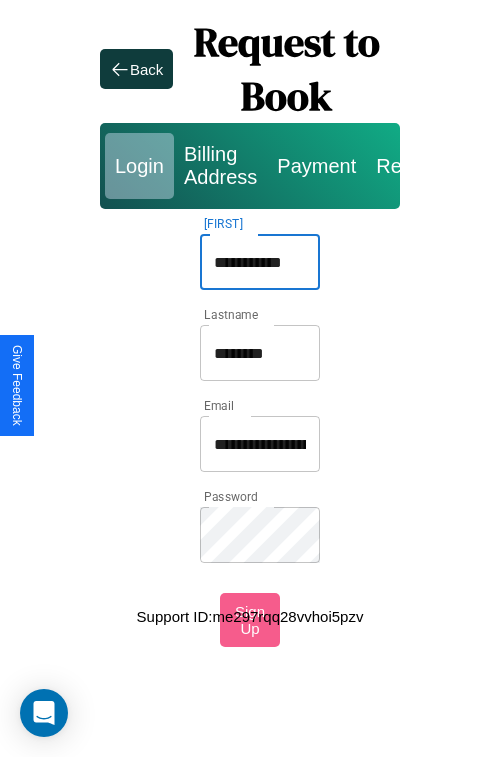 type on "**********" 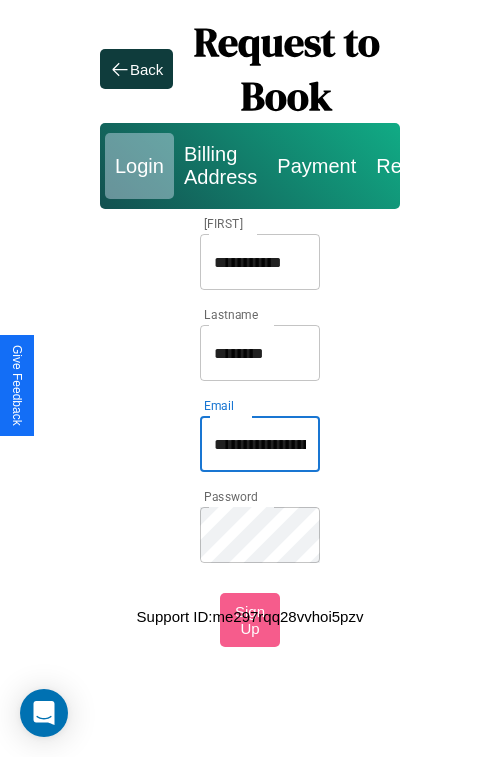 click on "**********" at bounding box center (260, 444) 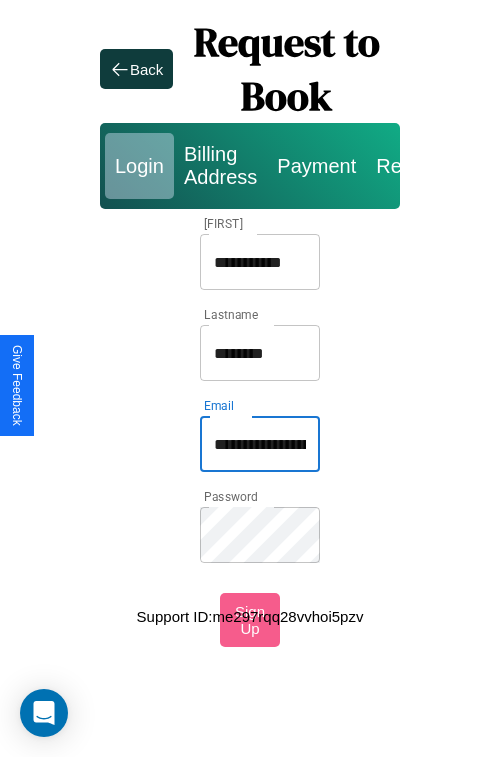 type on "**********" 